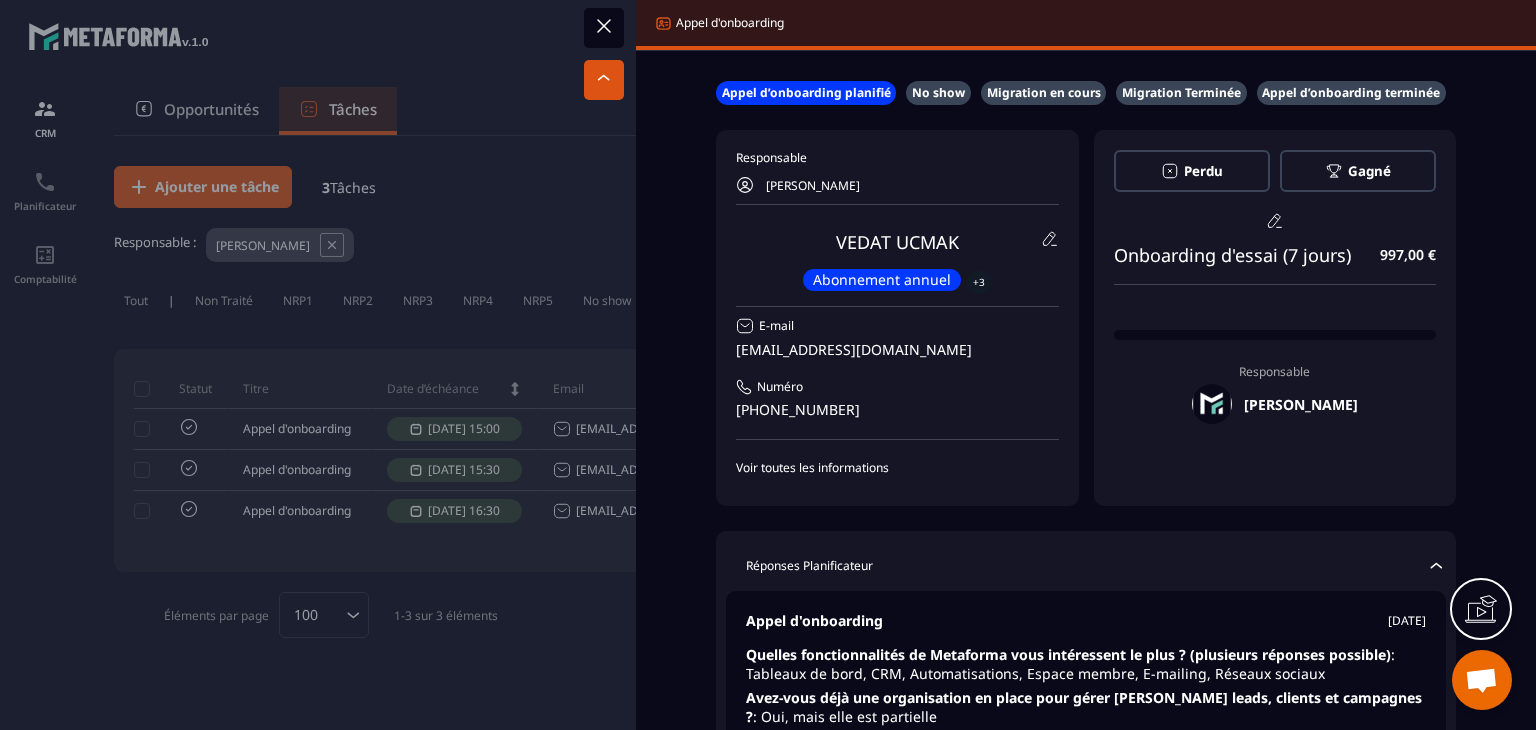 scroll, scrollTop: 0, scrollLeft: 0, axis: both 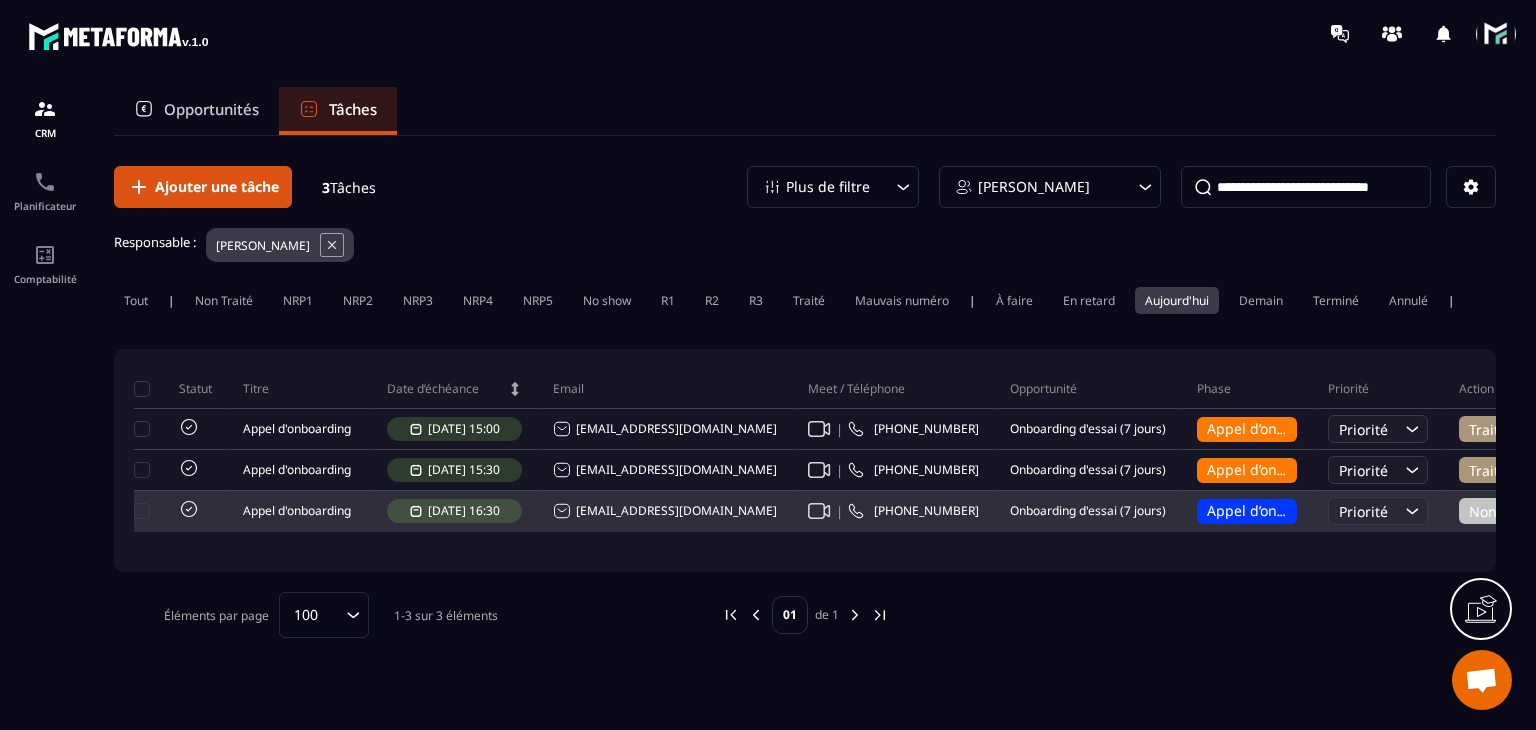 click 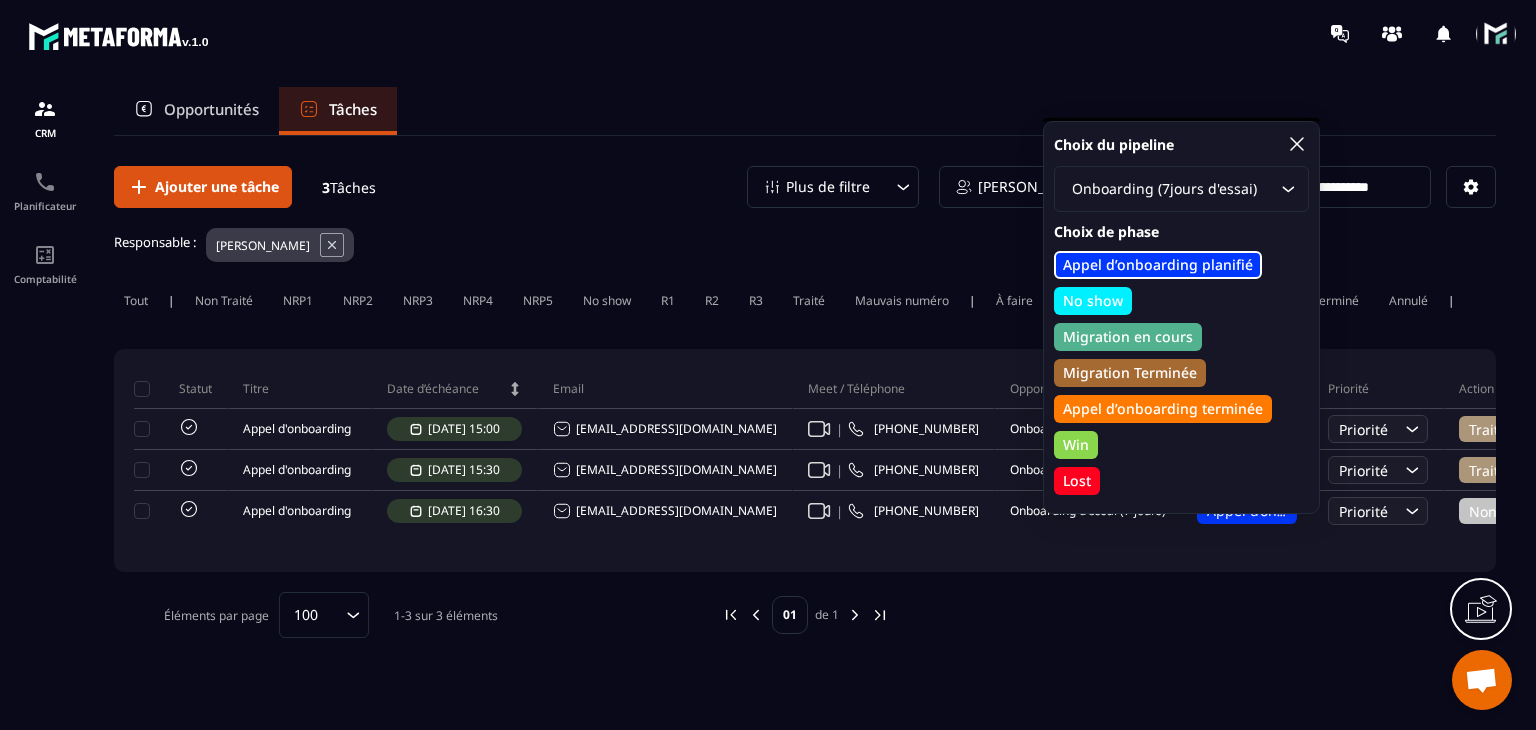 click on "No show" at bounding box center [1093, 301] 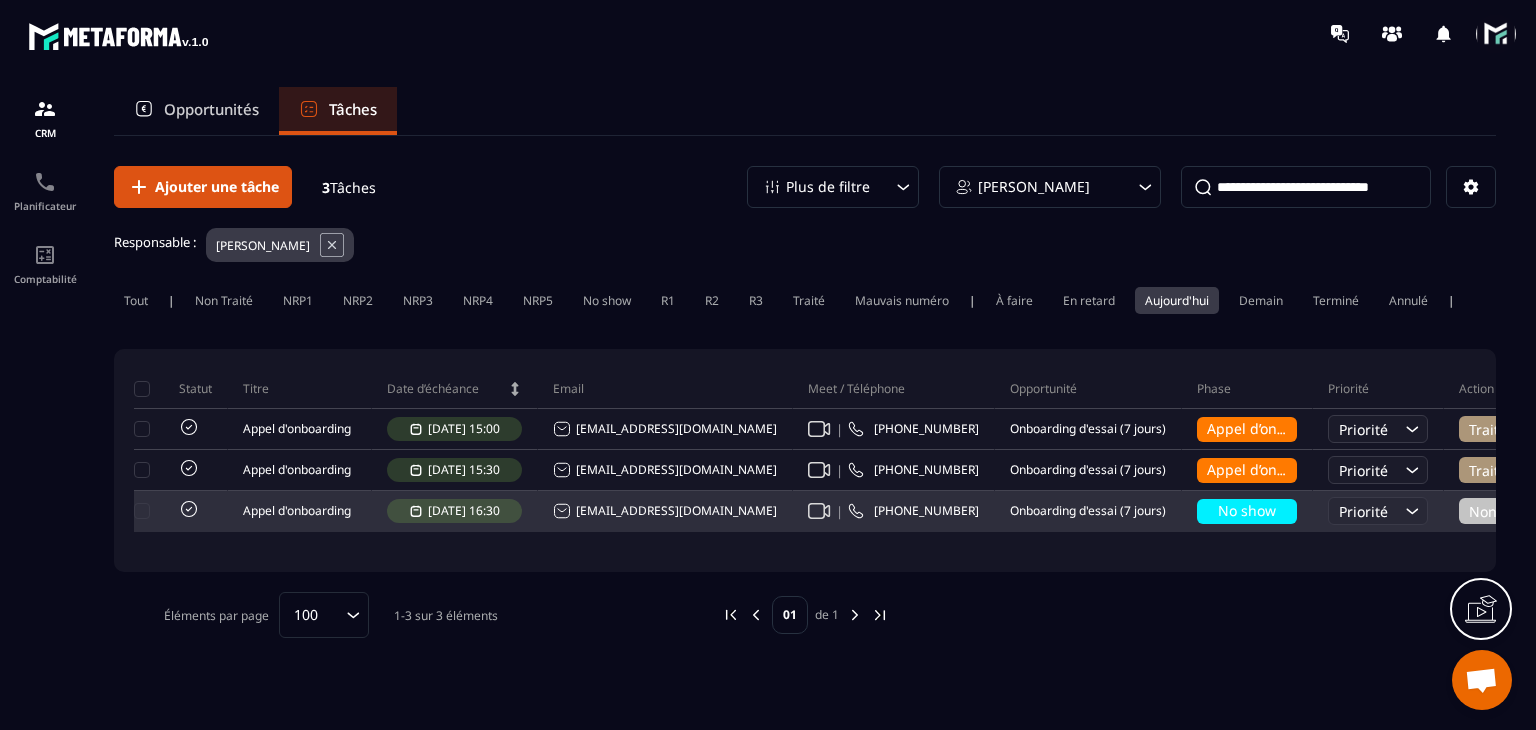 click on "Non Traité" at bounding box center (1519, 511) 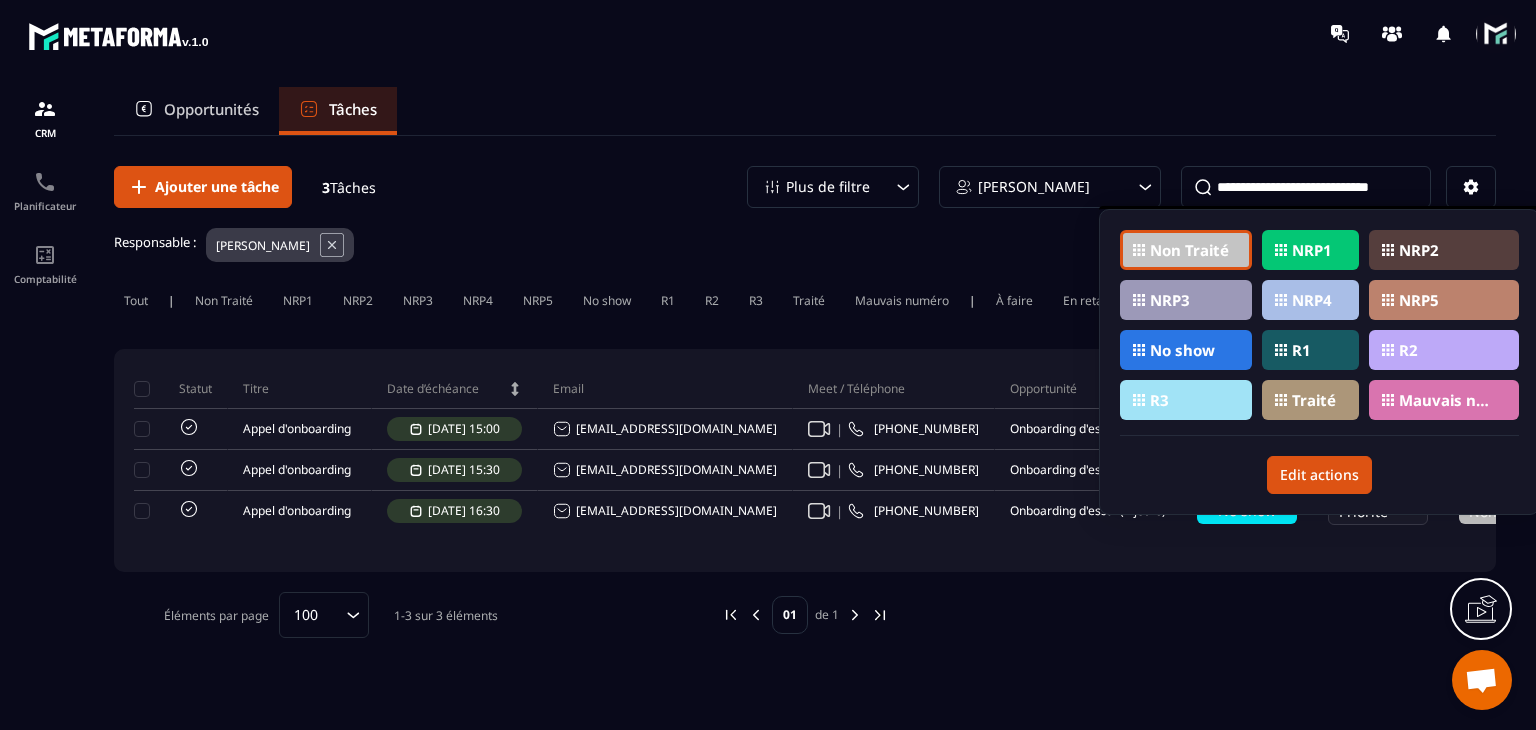 click on "NRP1" 